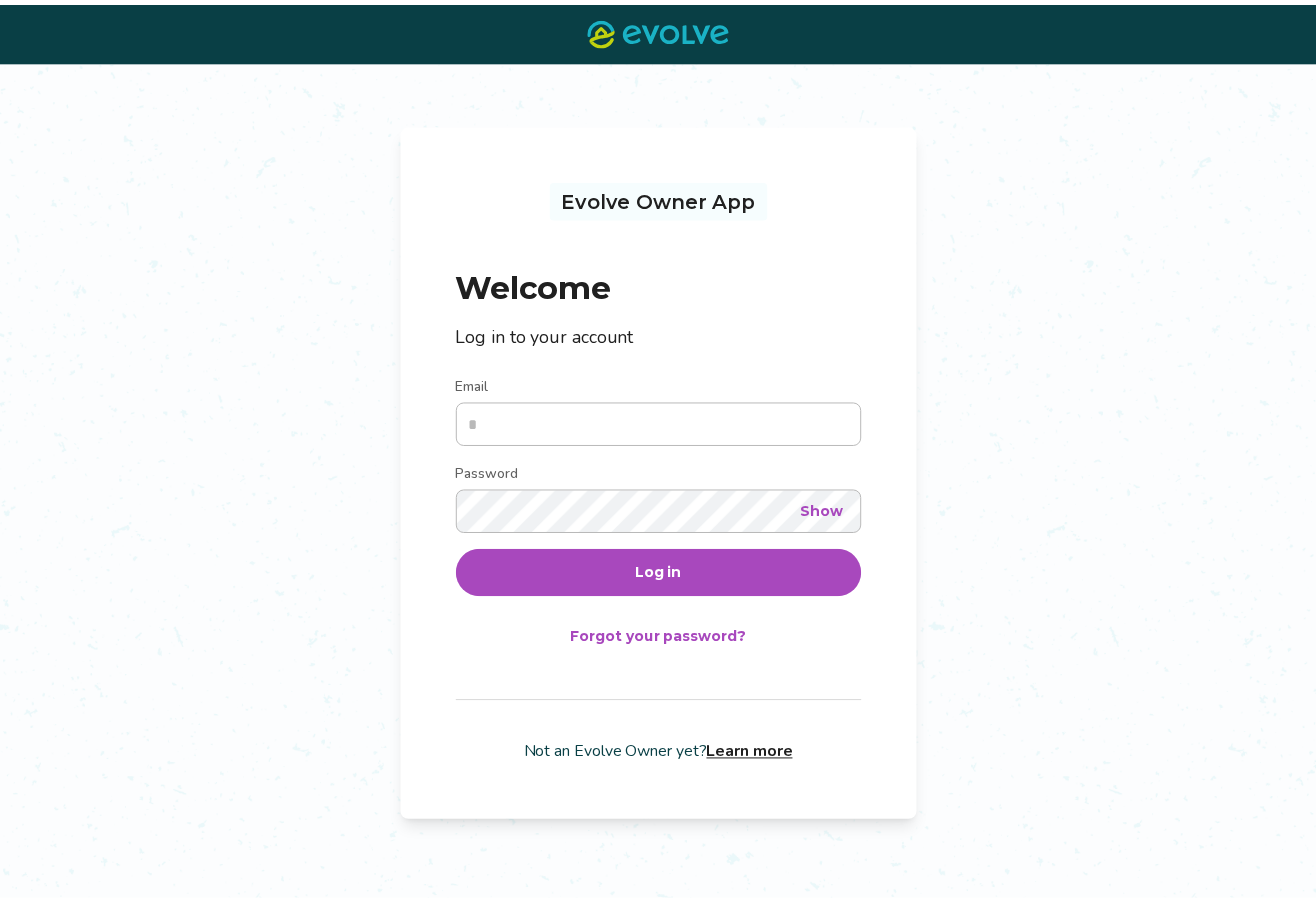 scroll, scrollTop: 0, scrollLeft: 0, axis: both 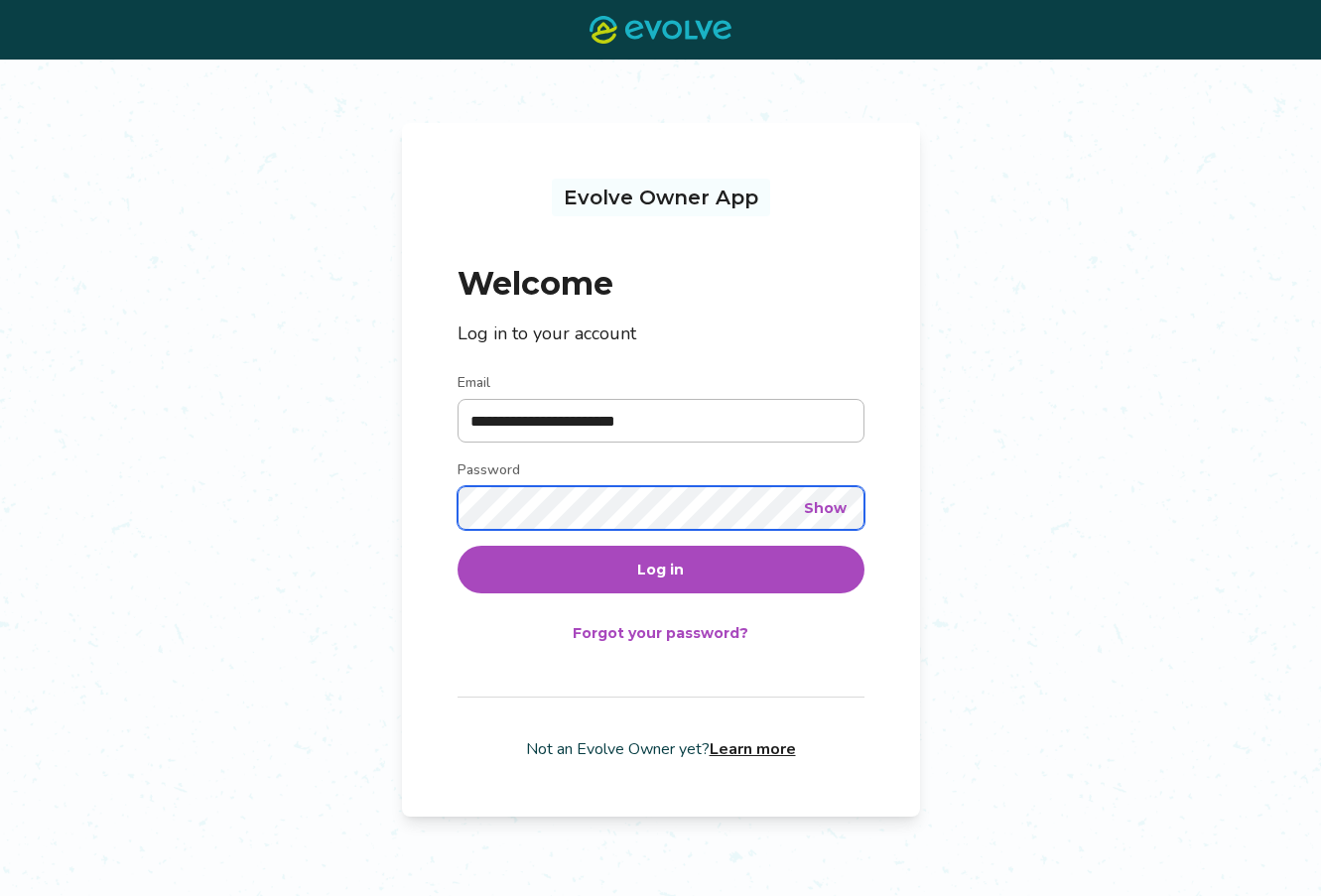 click on "Log in" at bounding box center (661, 570) 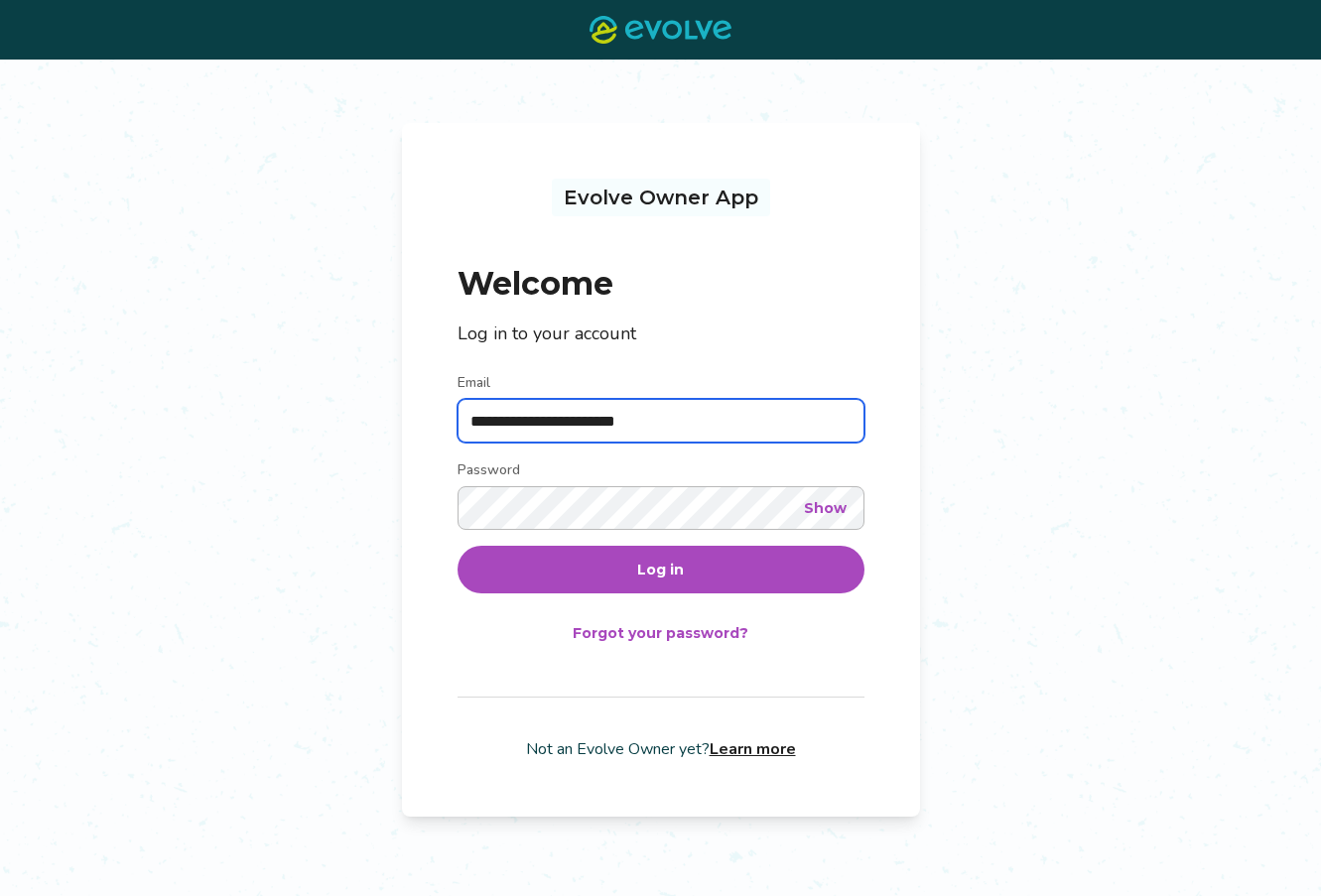 click on "**********" at bounding box center (661, 421) 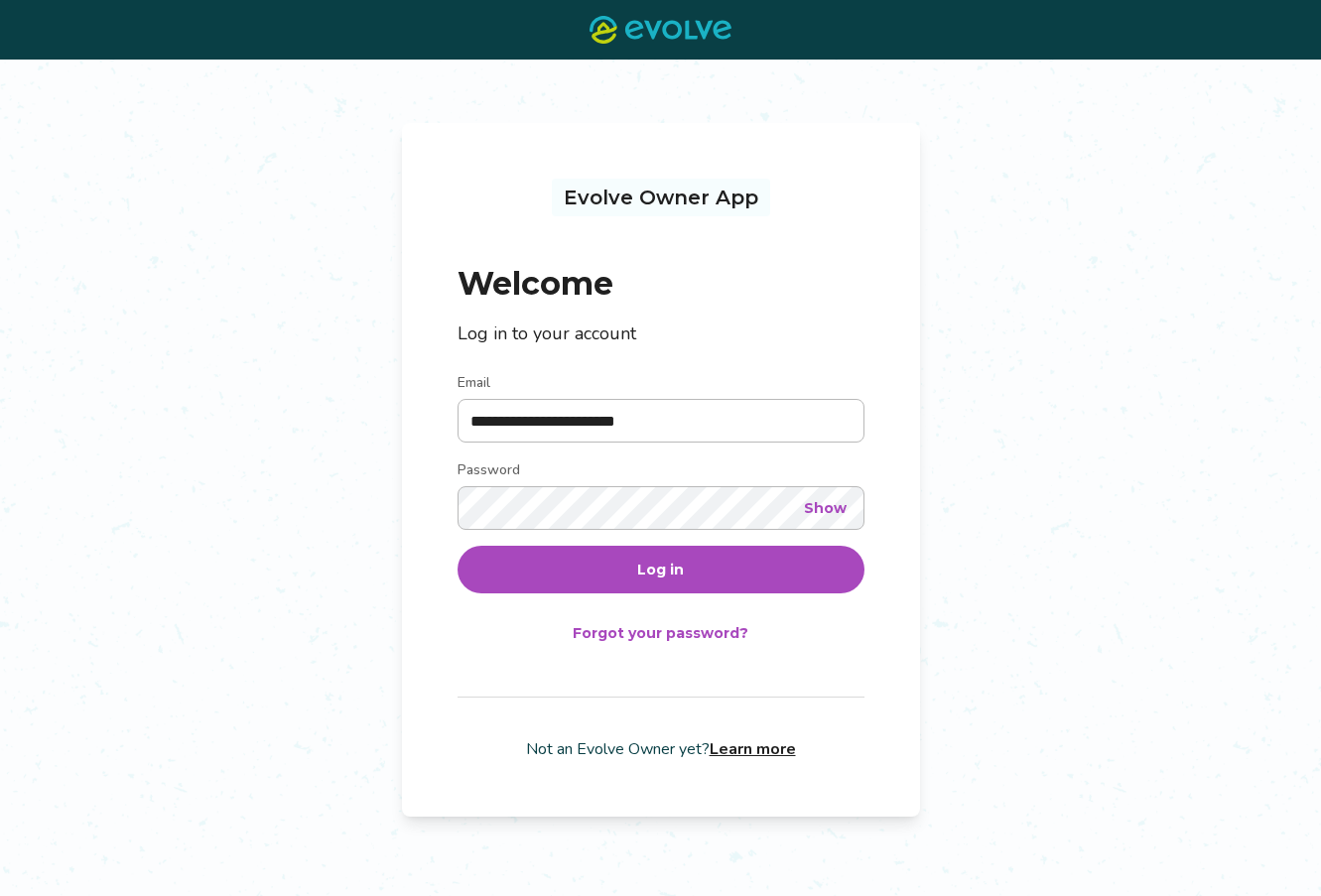 click on "Log in" at bounding box center [661, 570] 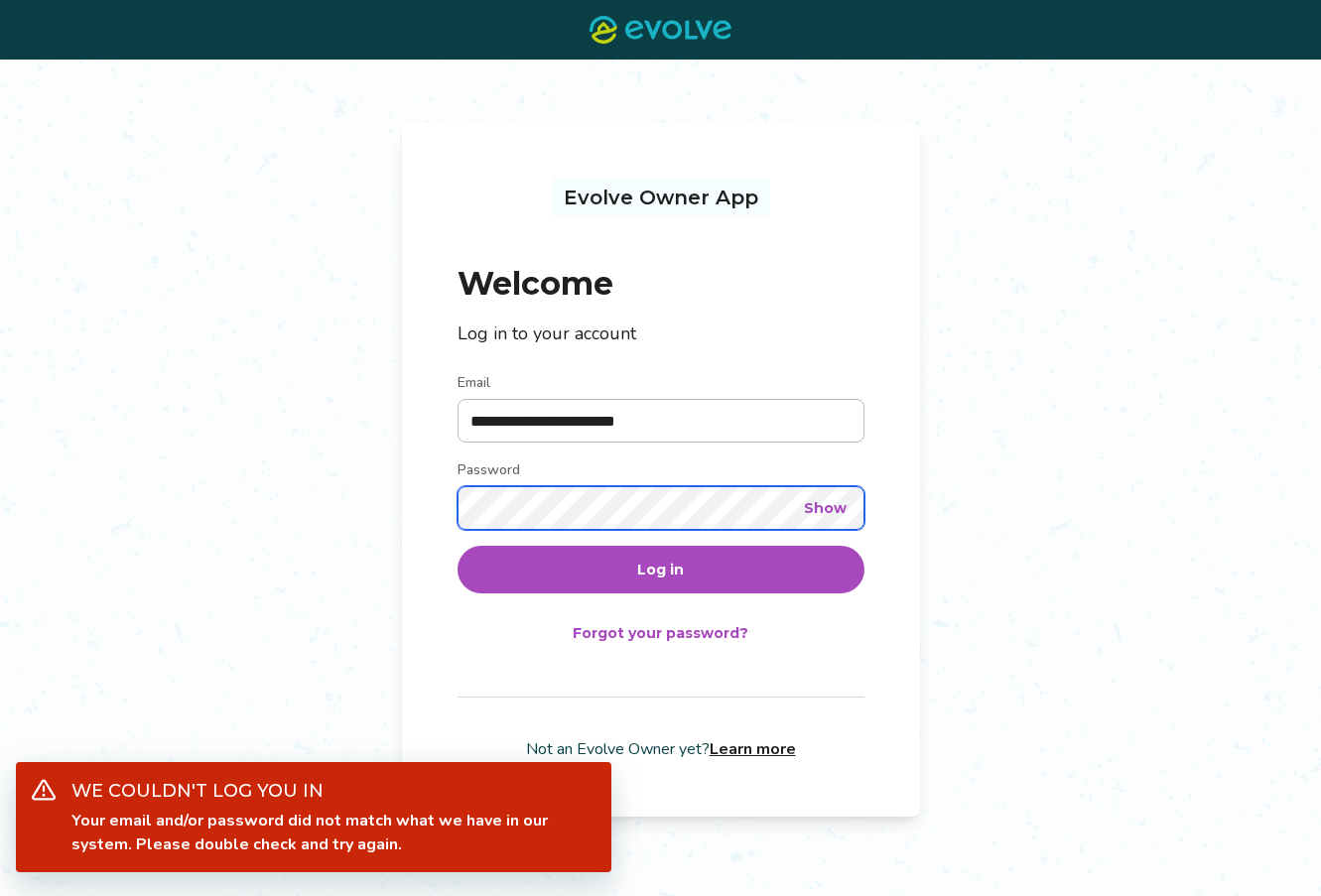 click on "**********" at bounding box center (660, 477) 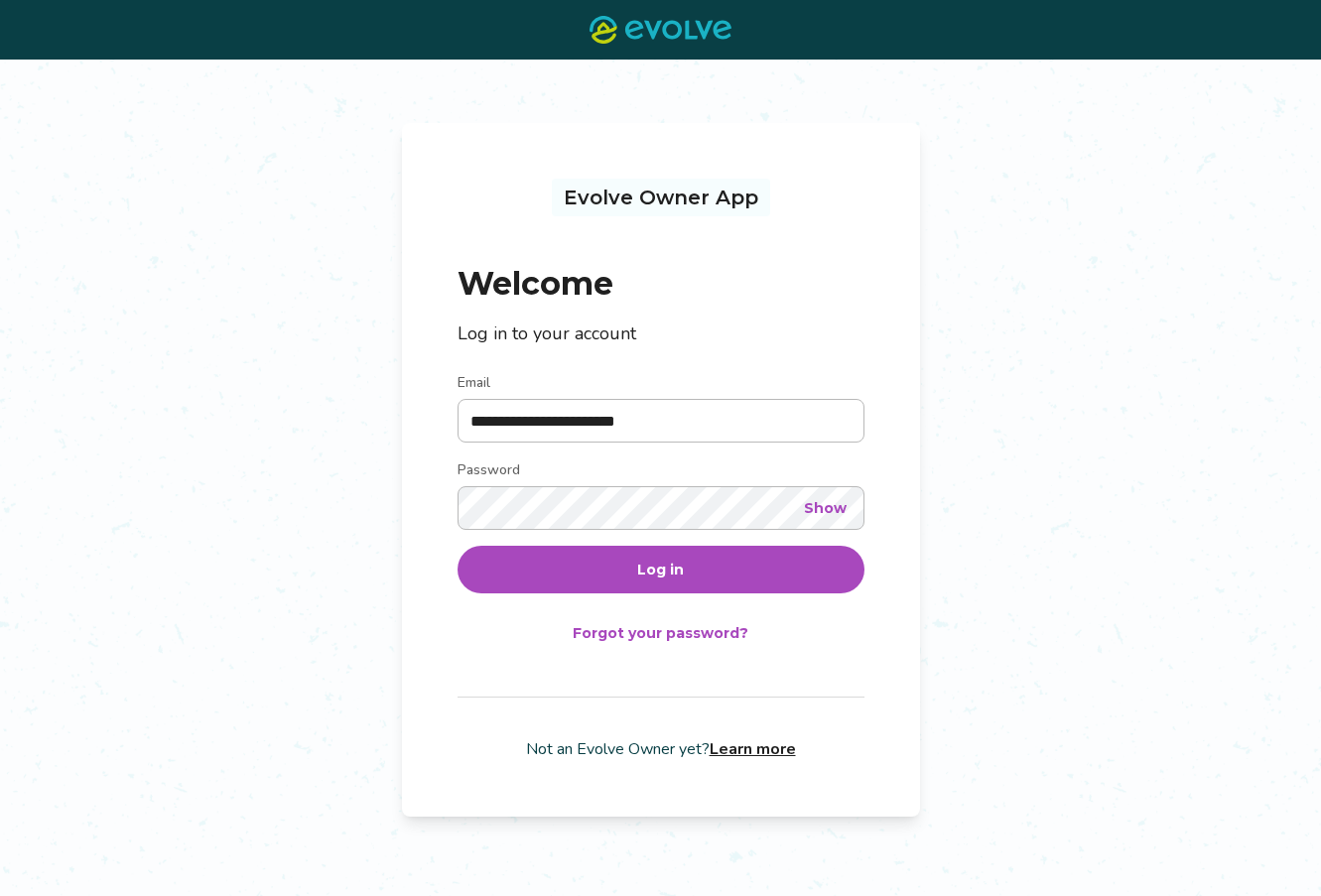 click on "Show" at bounding box center (825, 508) 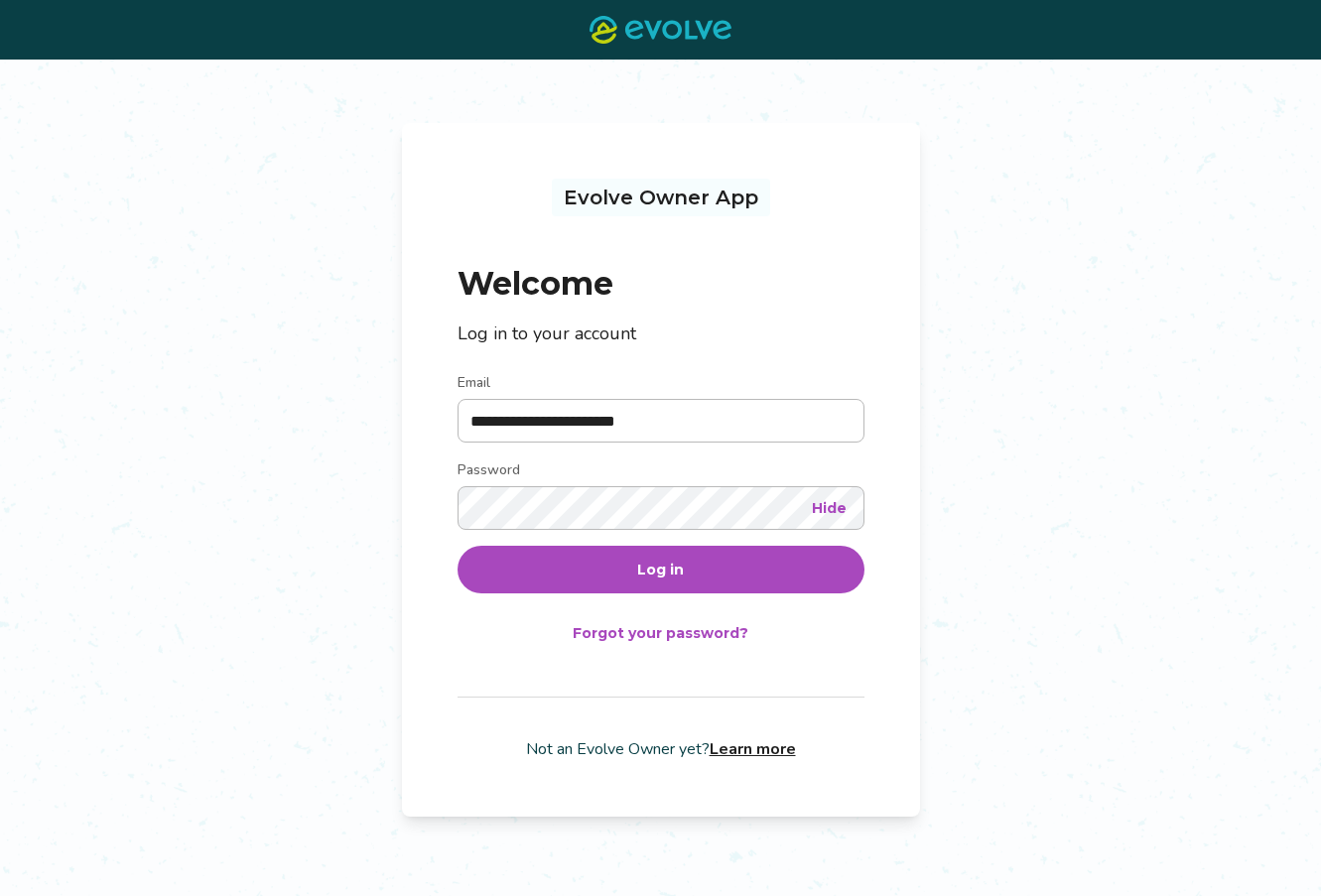 click on "Log in" at bounding box center (660, 570) 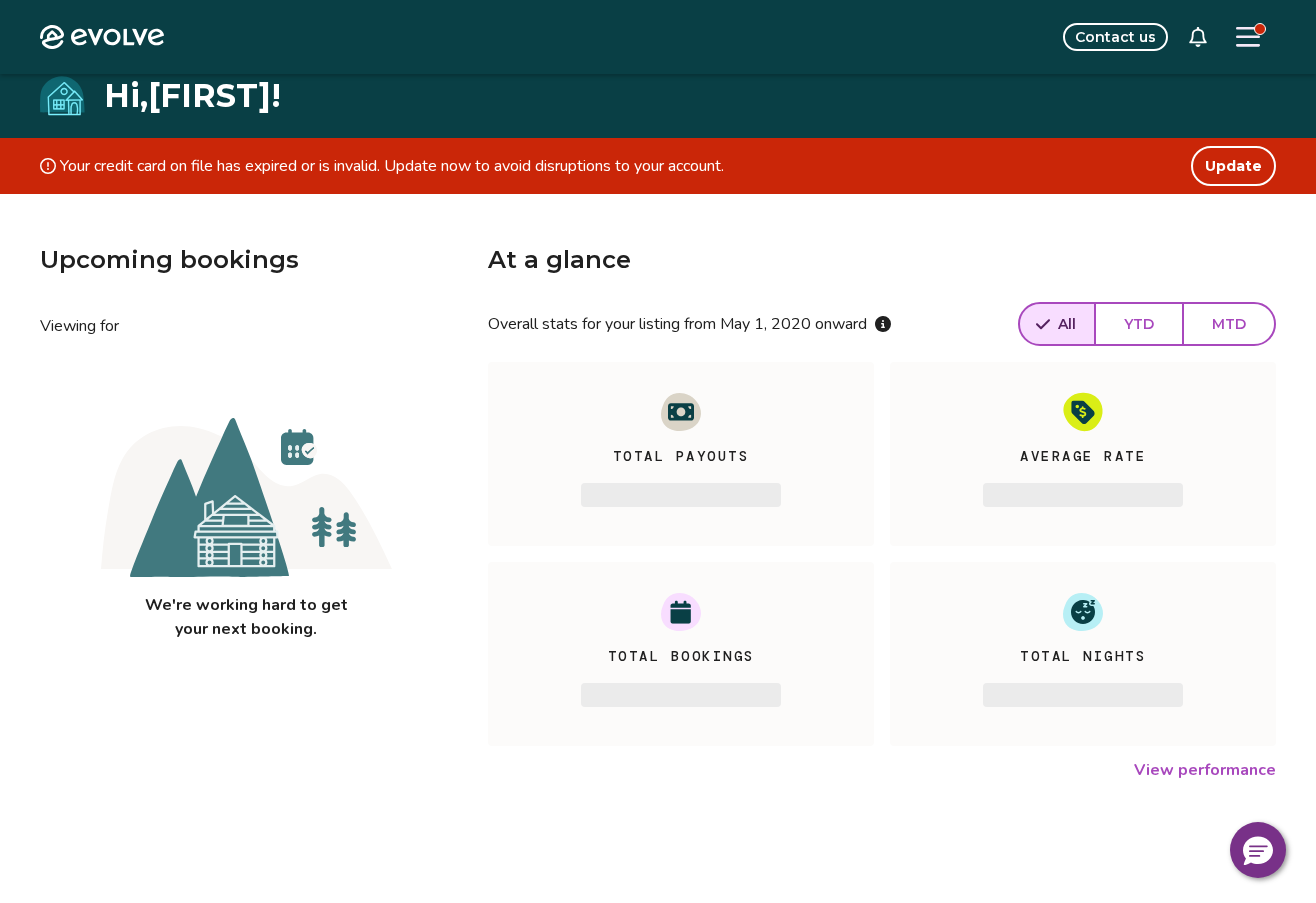 scroll, scrollTop: 100, scrollLeft: 0, axis: vertical 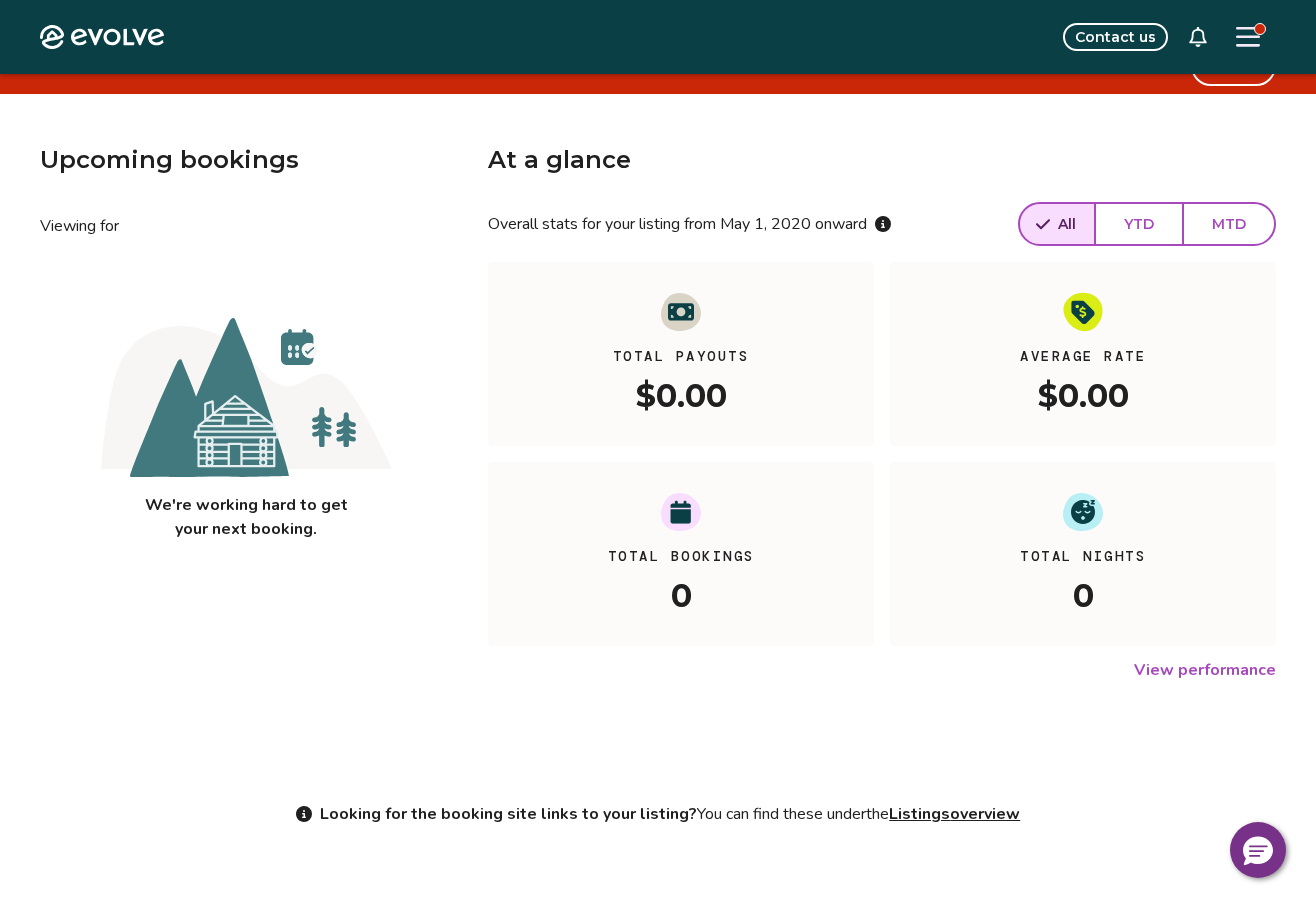 click on "YTD" at bounding box center (1139, 224) 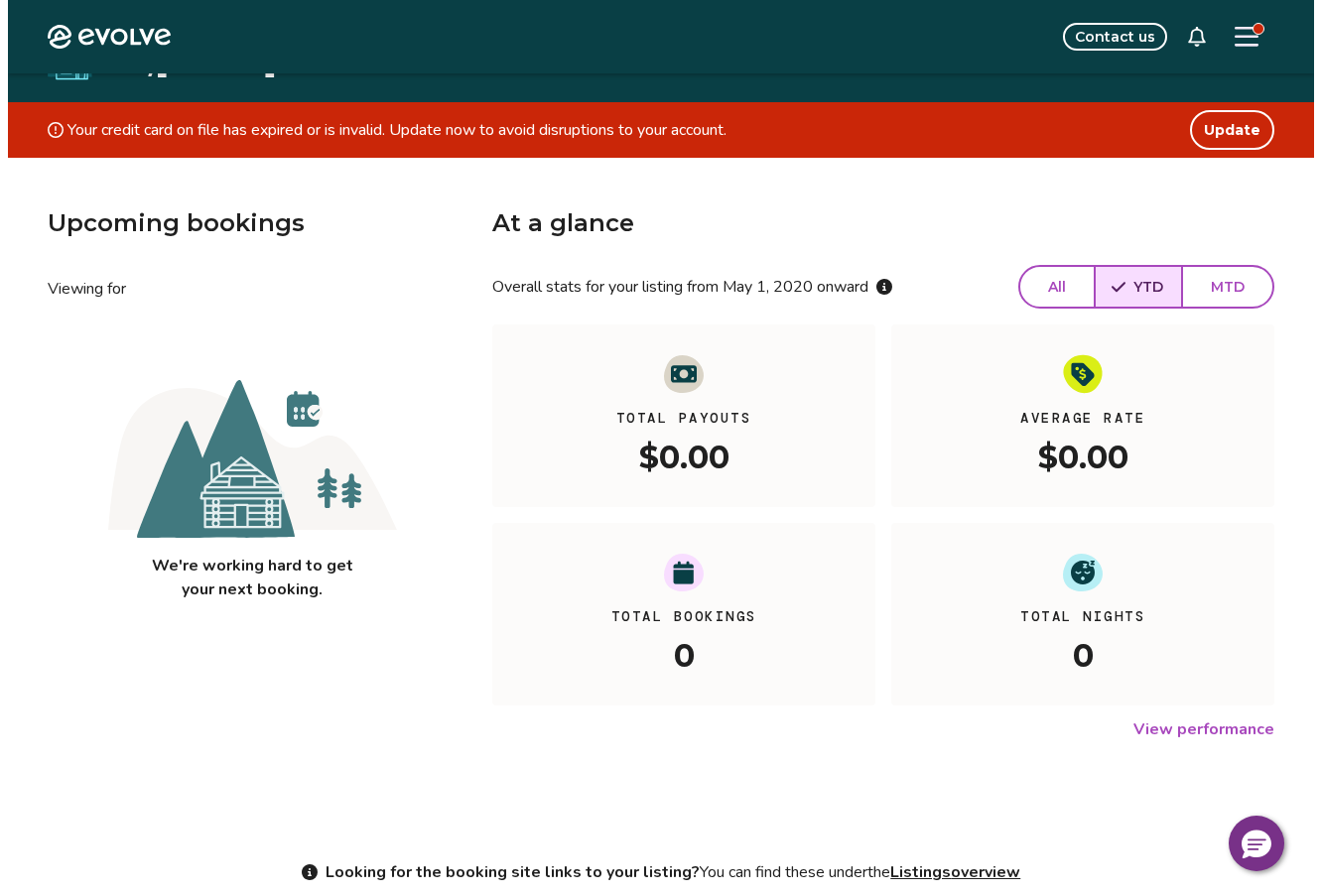scroll, scrollTop: 0, scrollLeft: 0, axis: both 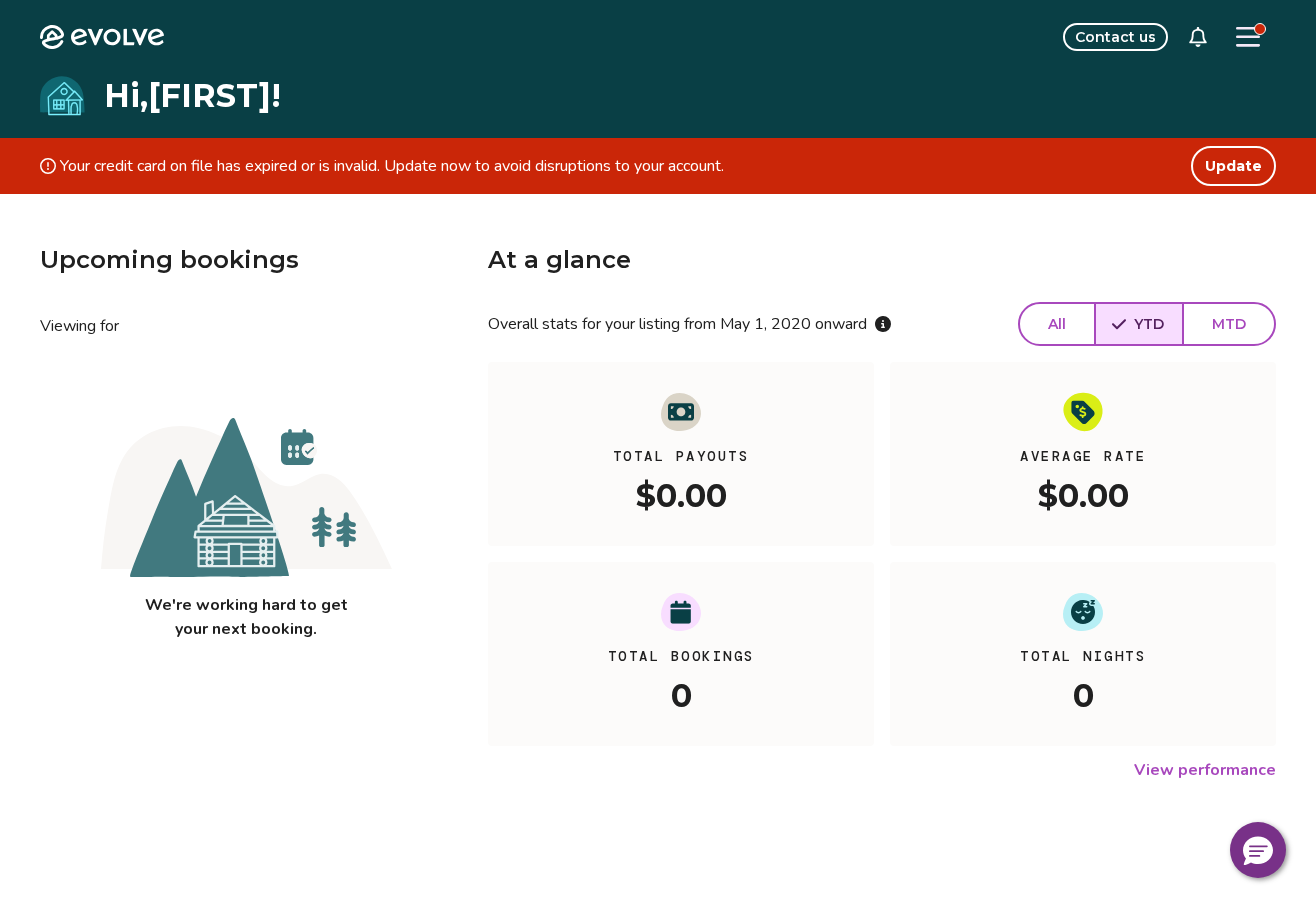 click 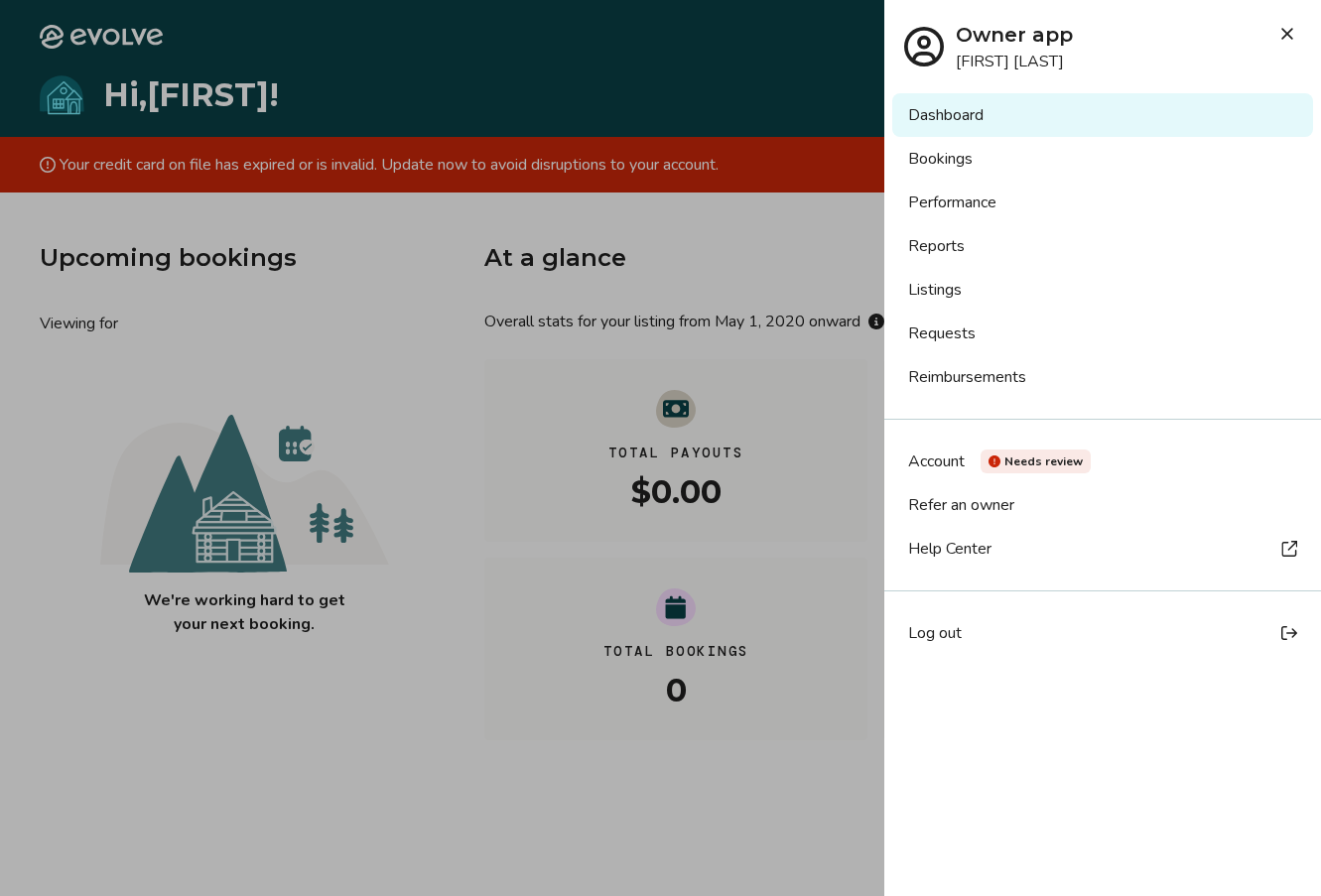 click on "Reports" at bounding box center [1103, 246] 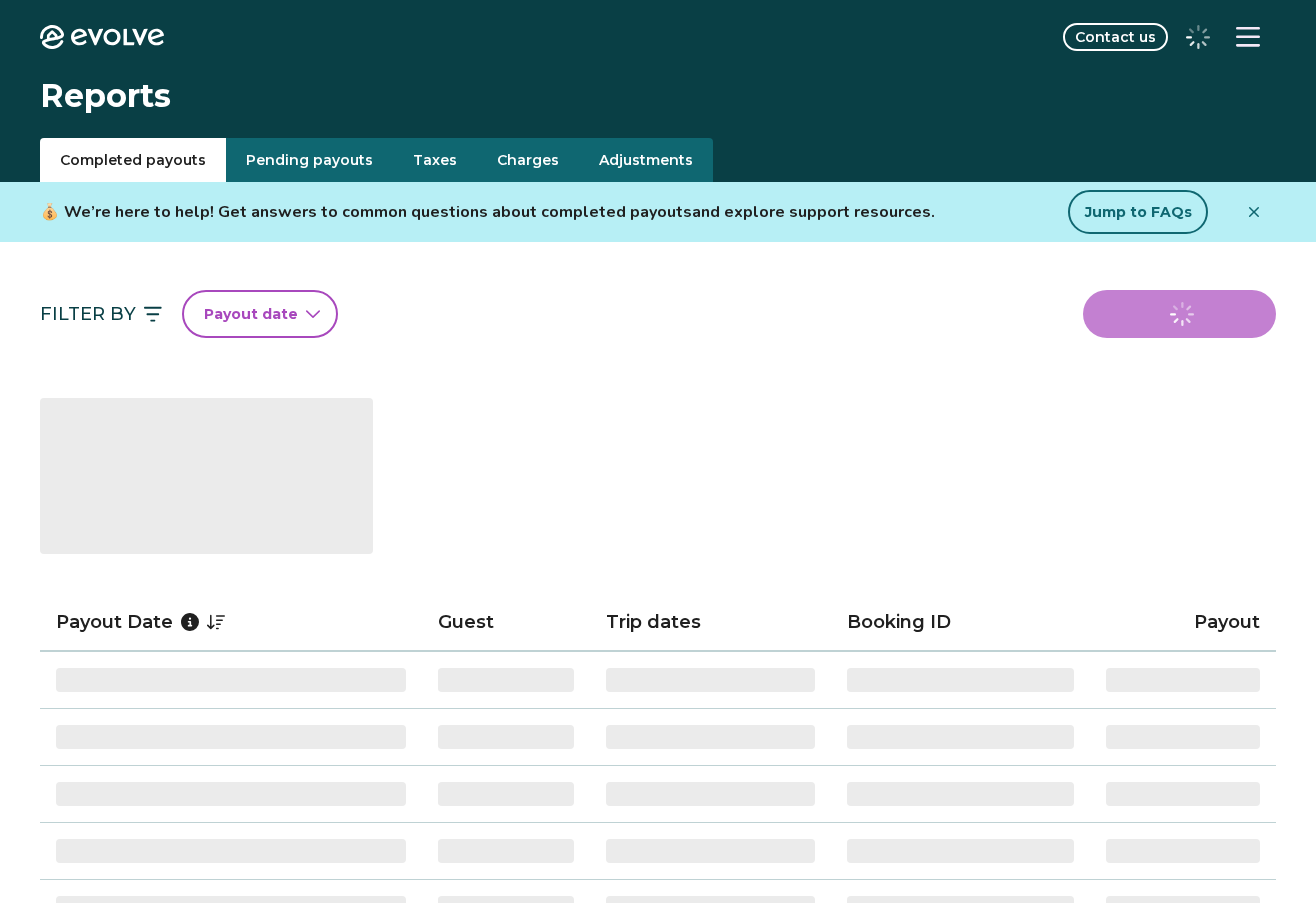 scroll, scrollTop: 0, scrollLeft: 0, axis: both 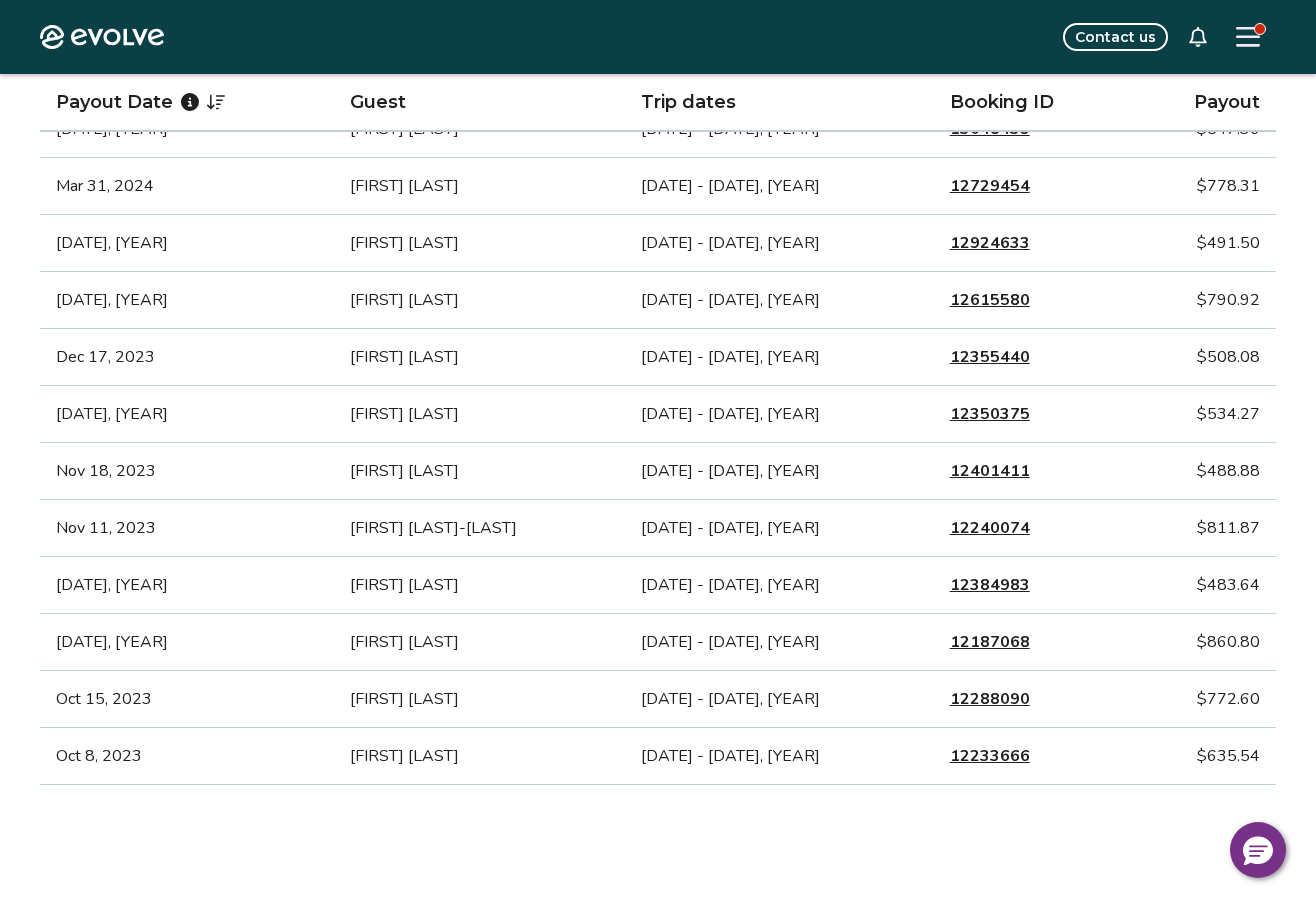click on "12233666" at bounding box center (990, 756) 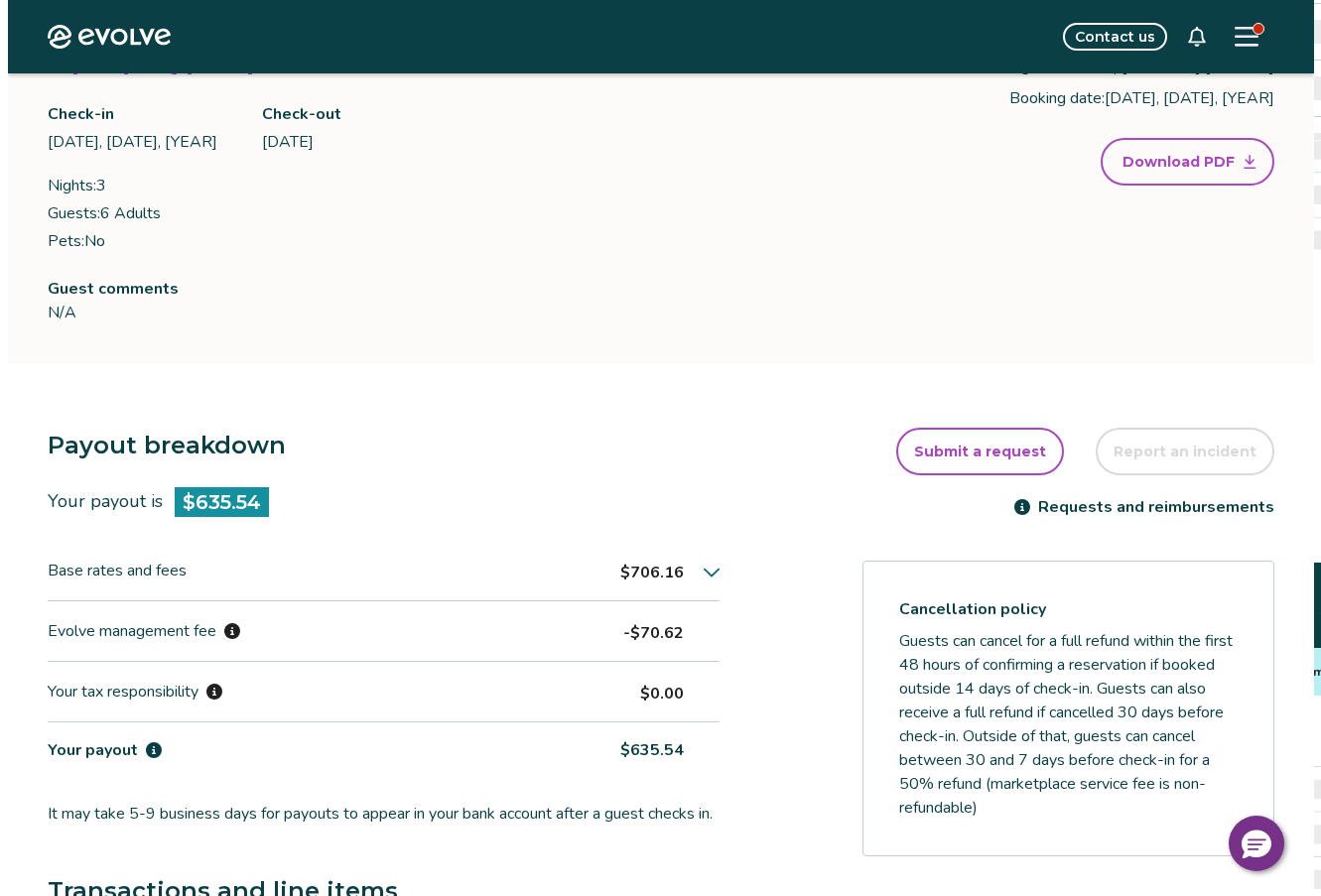 scroll, scrollTop: 0, scrollLeft: 0, axis: both 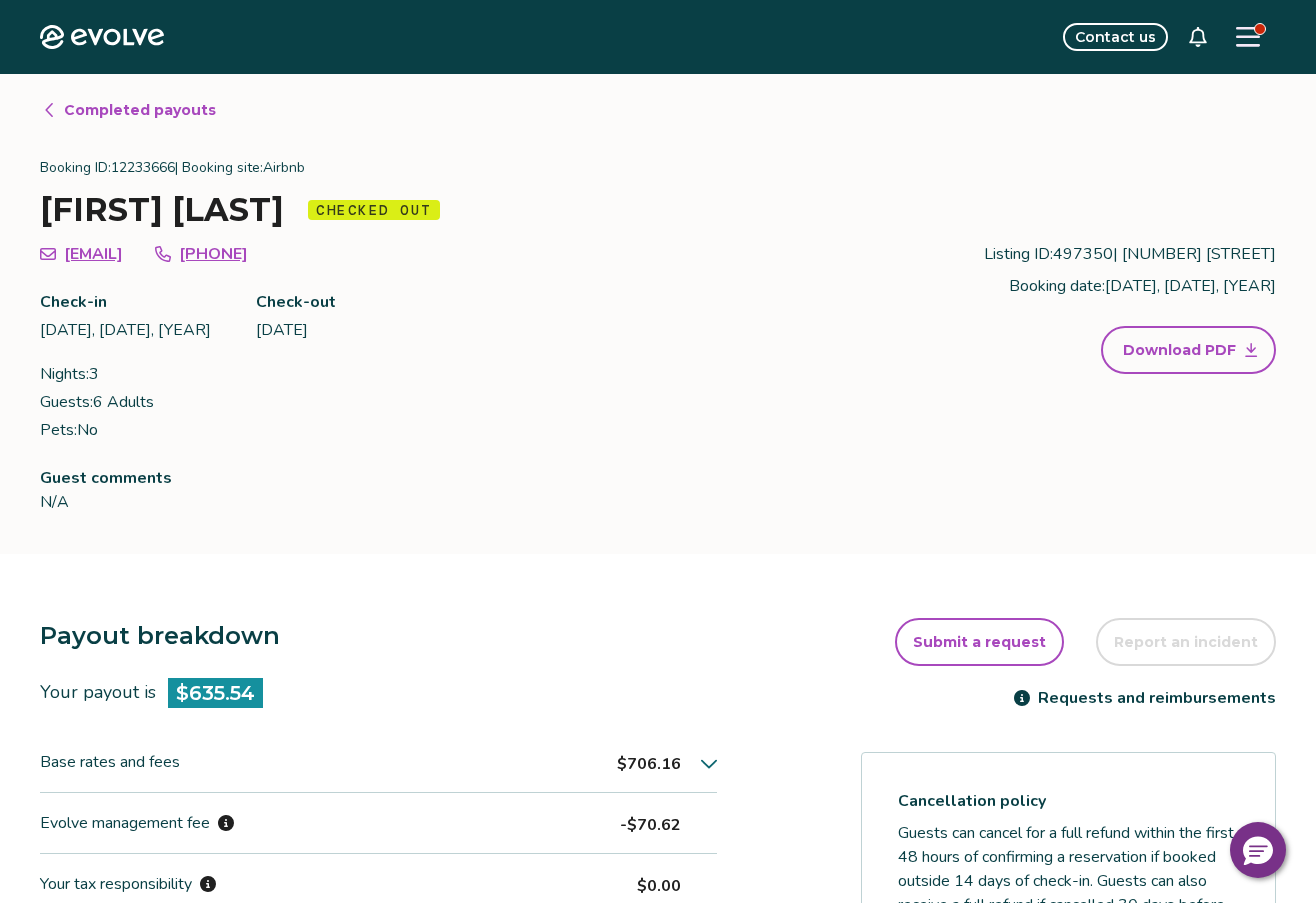 click at bounding box center (1248, 37) 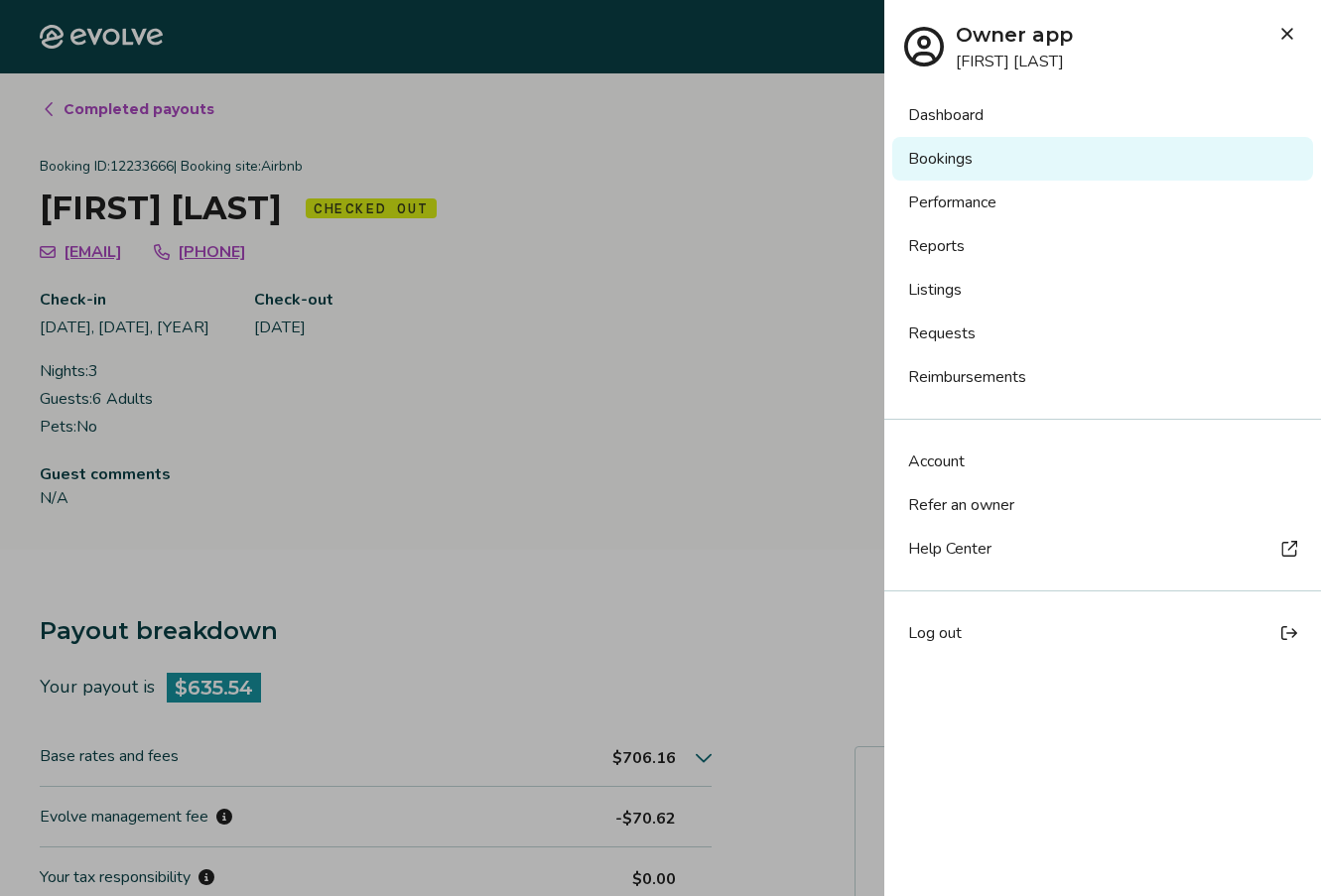 click on "Log out" at bounding box center (935, 633) 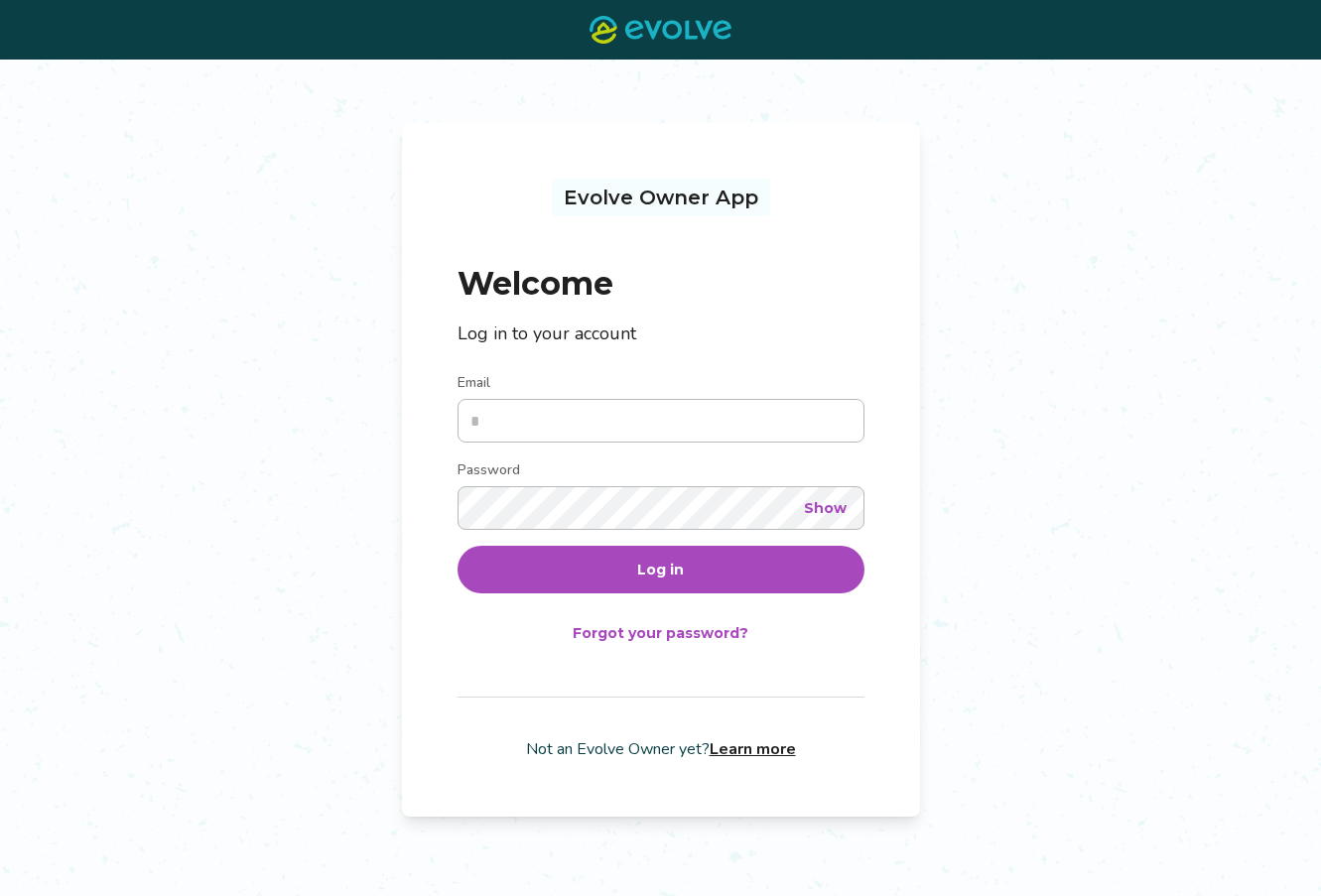 scroll, scrollTop: 0, scrollLeft: 0, axis: both 